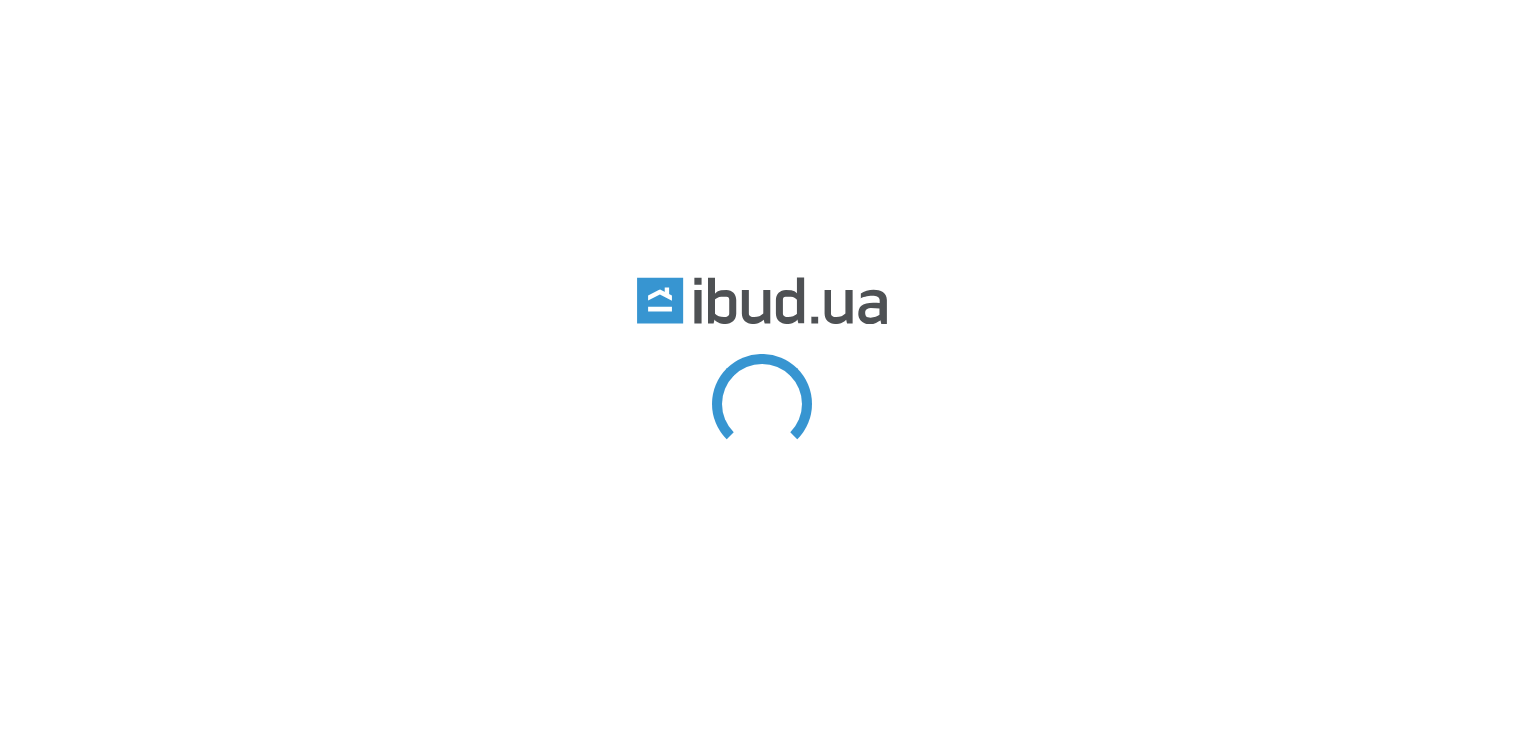scroll, scrollTop: 0, scrollLeft: 0, axis: both 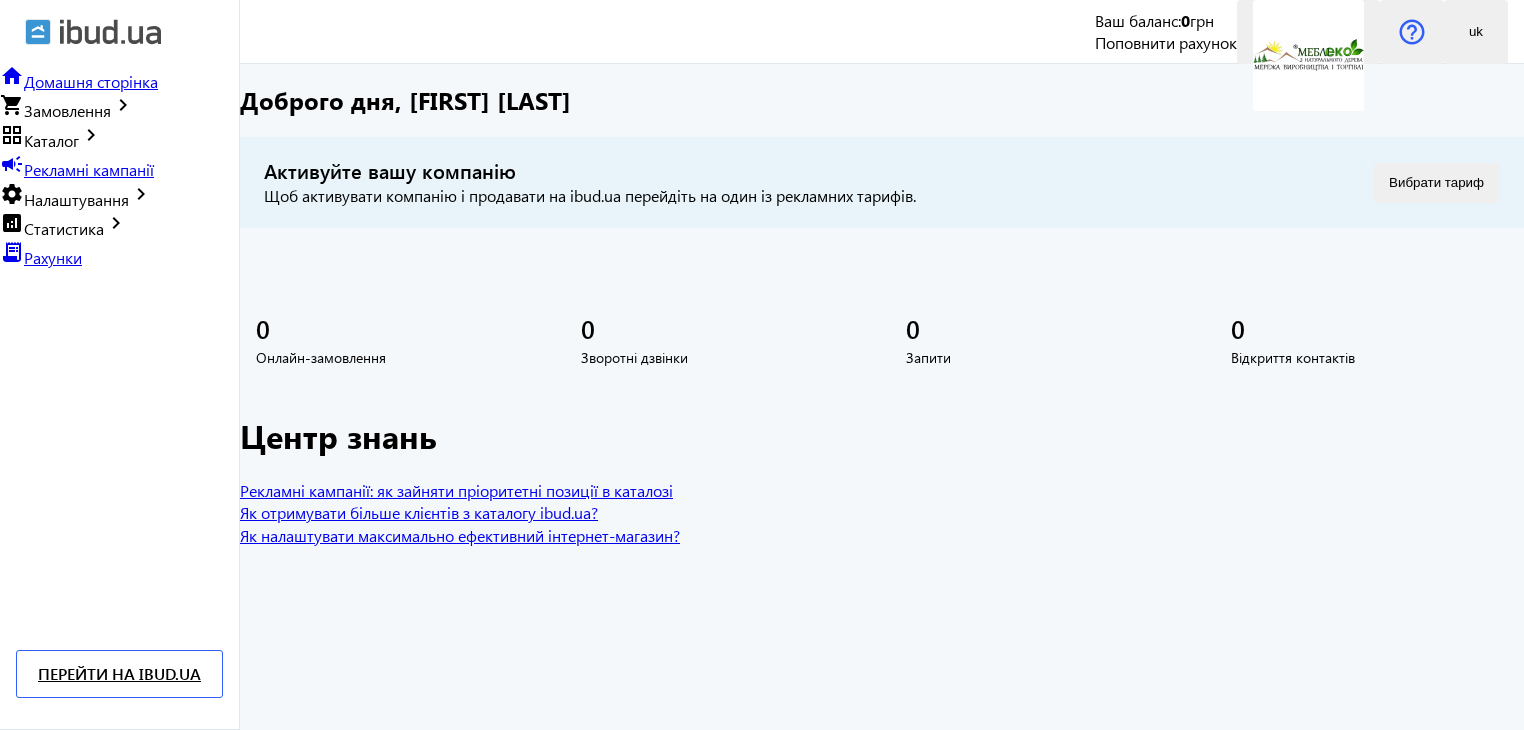 click on "keyboard_arrow_right" at bounding box center (91, 135) 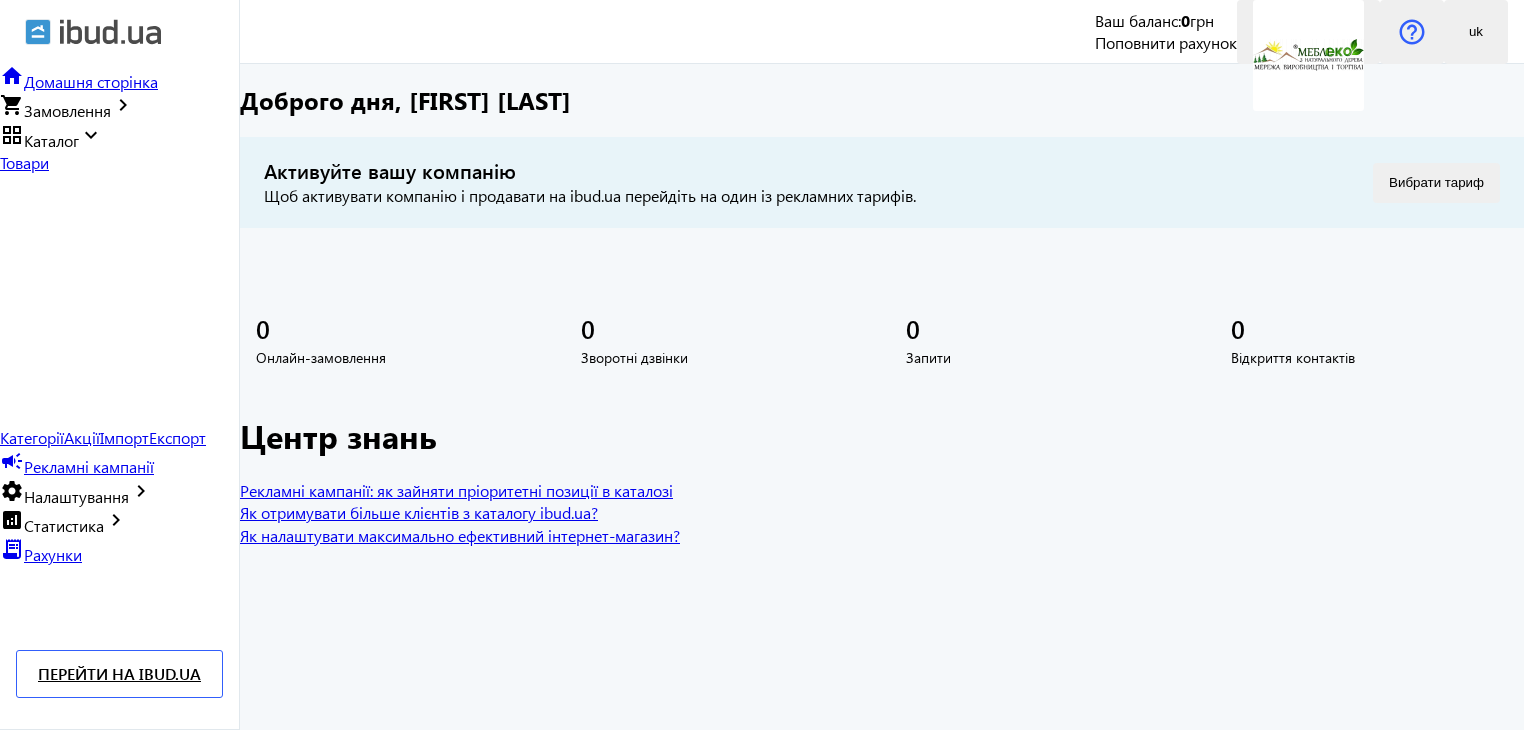 click on "Товари" at bounding box center (24, 162) 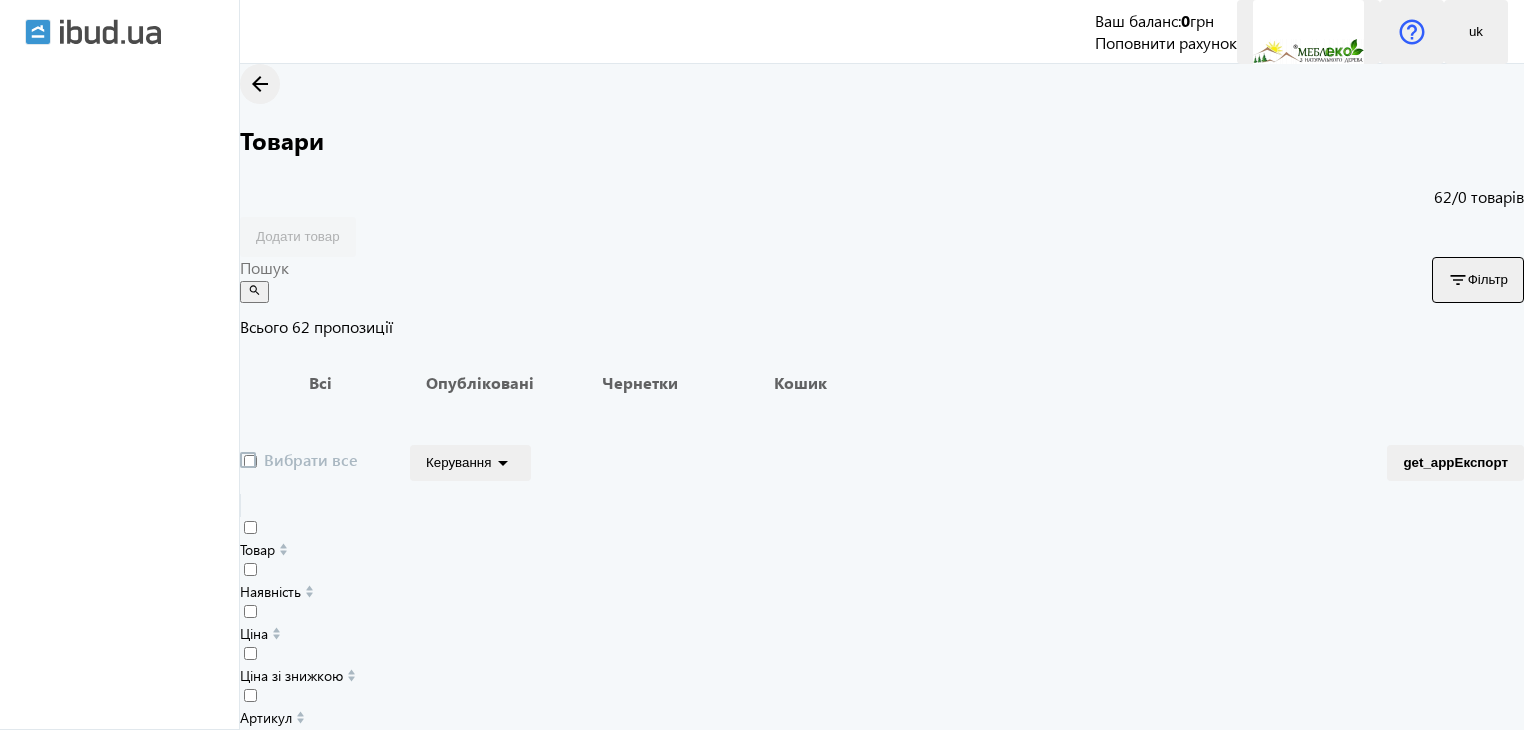 scroll, scrollTop: 200, scrollLeft: 0, axis: vertical 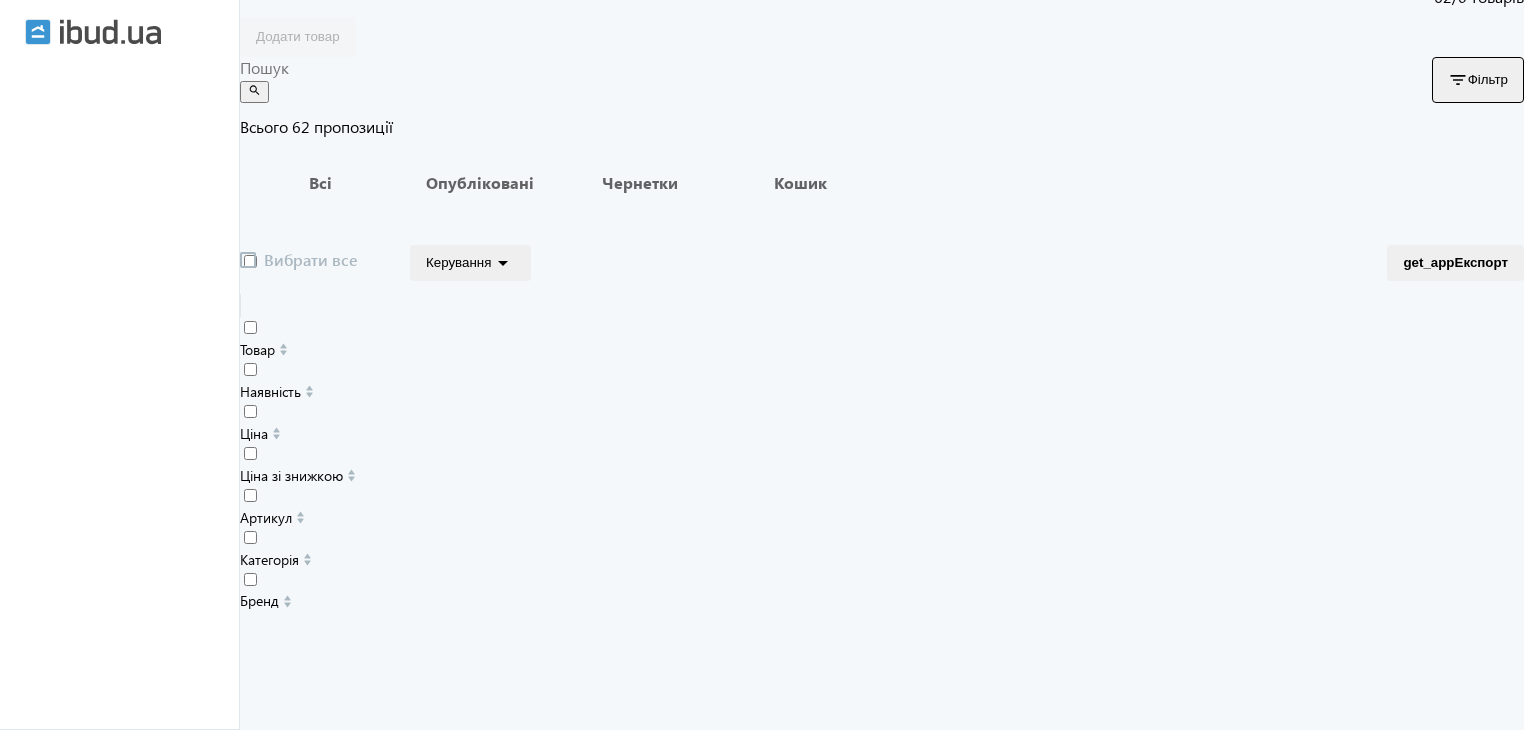 click at bounding box center [248, 260] 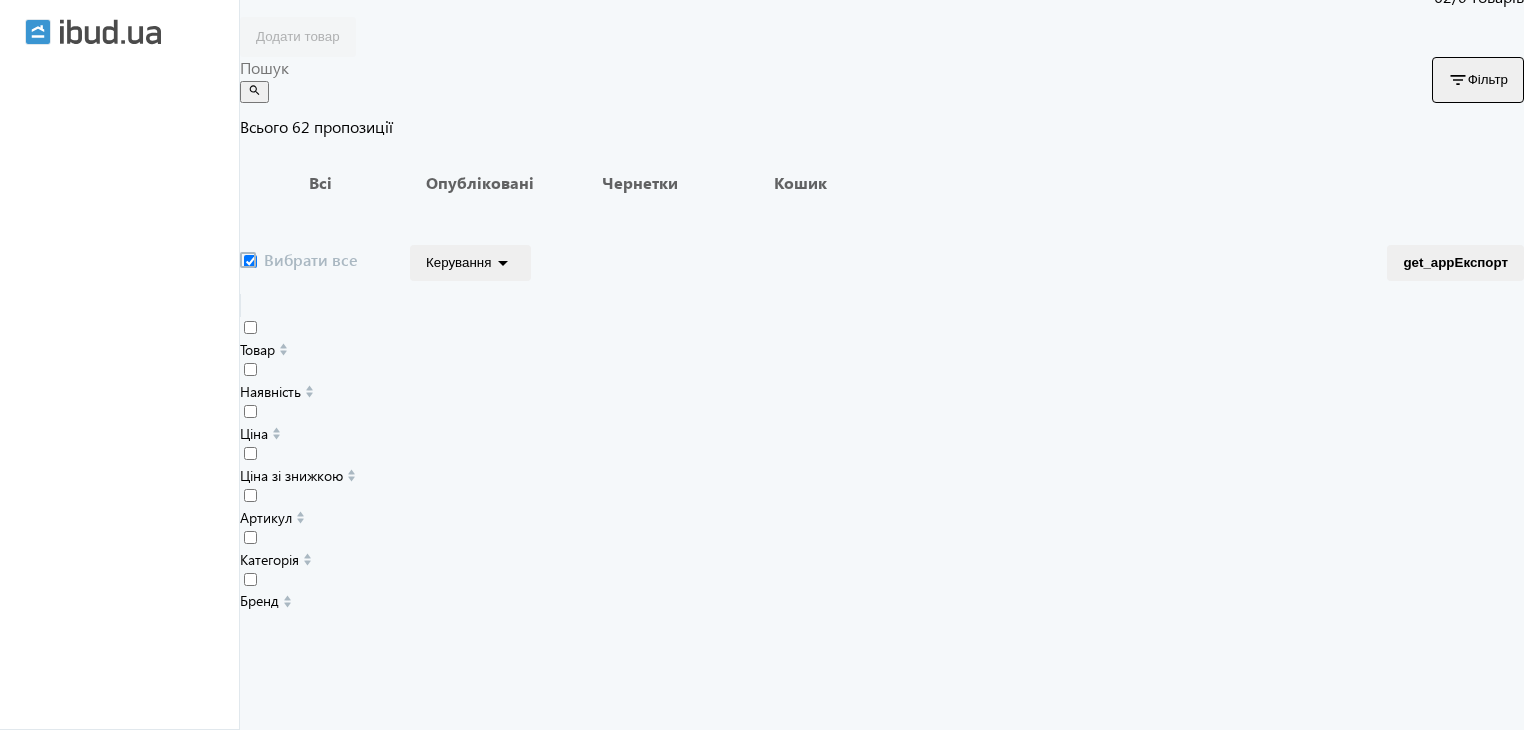 checkbox on "true" 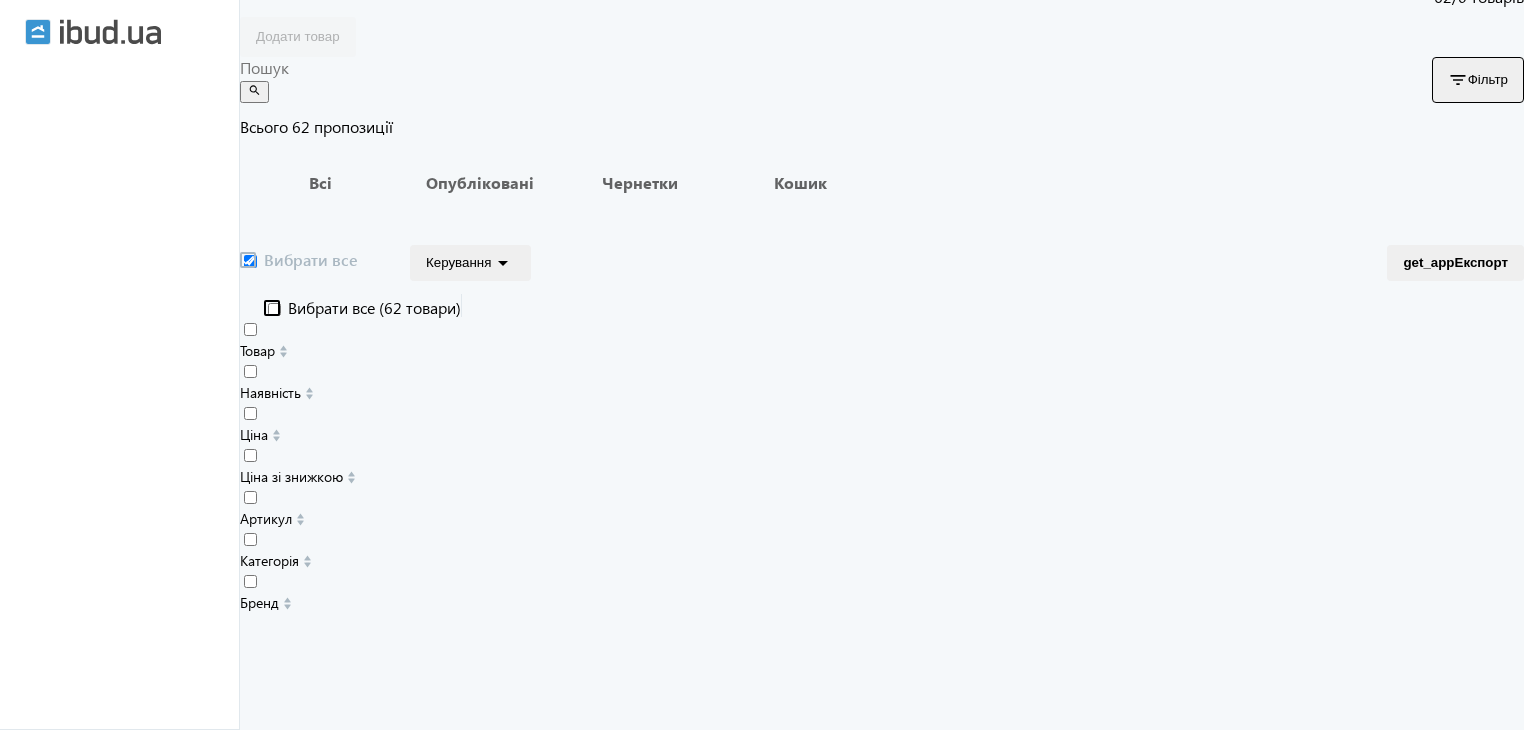 click on "Керування  arrow_drop_down" at bounding box center [470, 262] 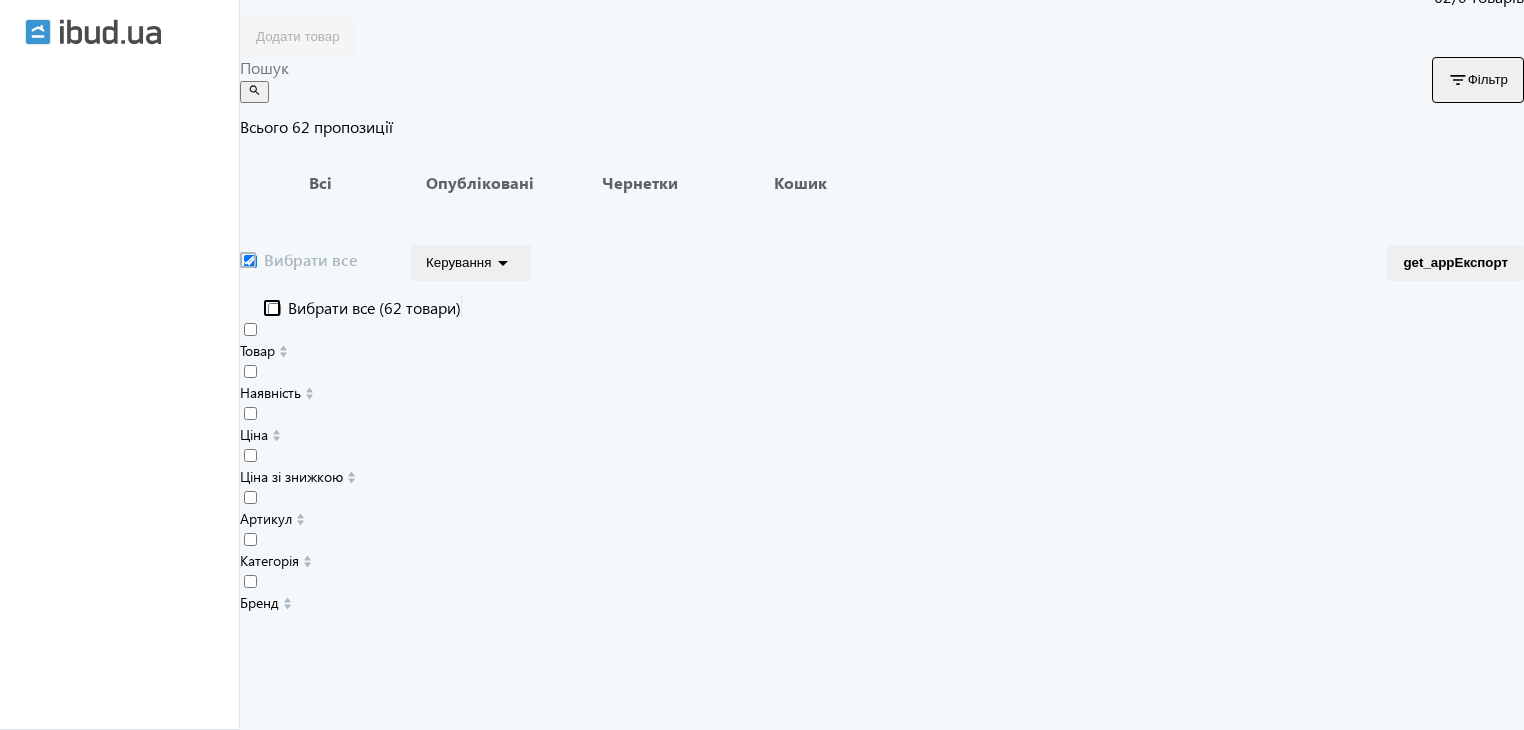 click on "Підняти вгору" at bounding box center [140, 10596] 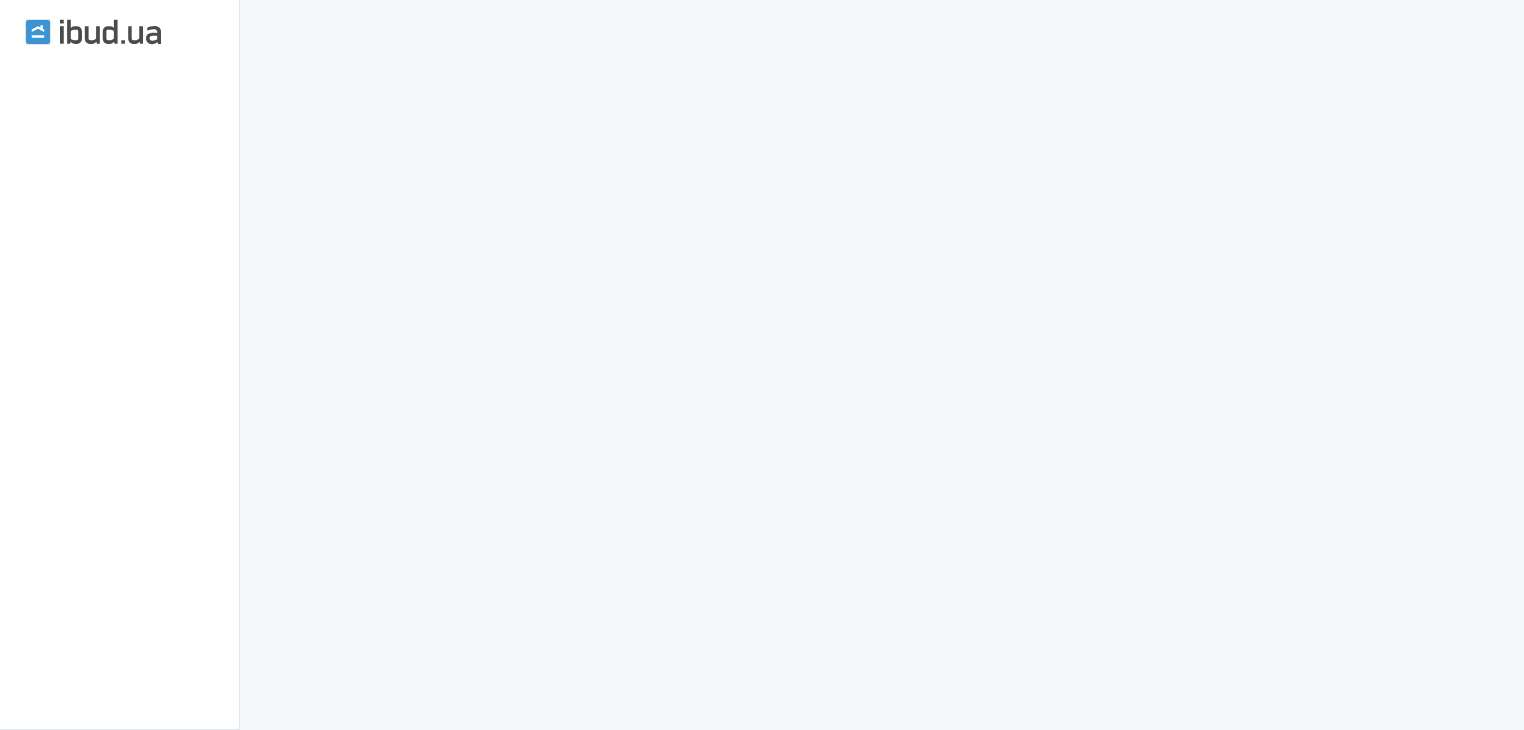 scroll, scrollTop: 1985, scrollLeft: 0, axis: vertical 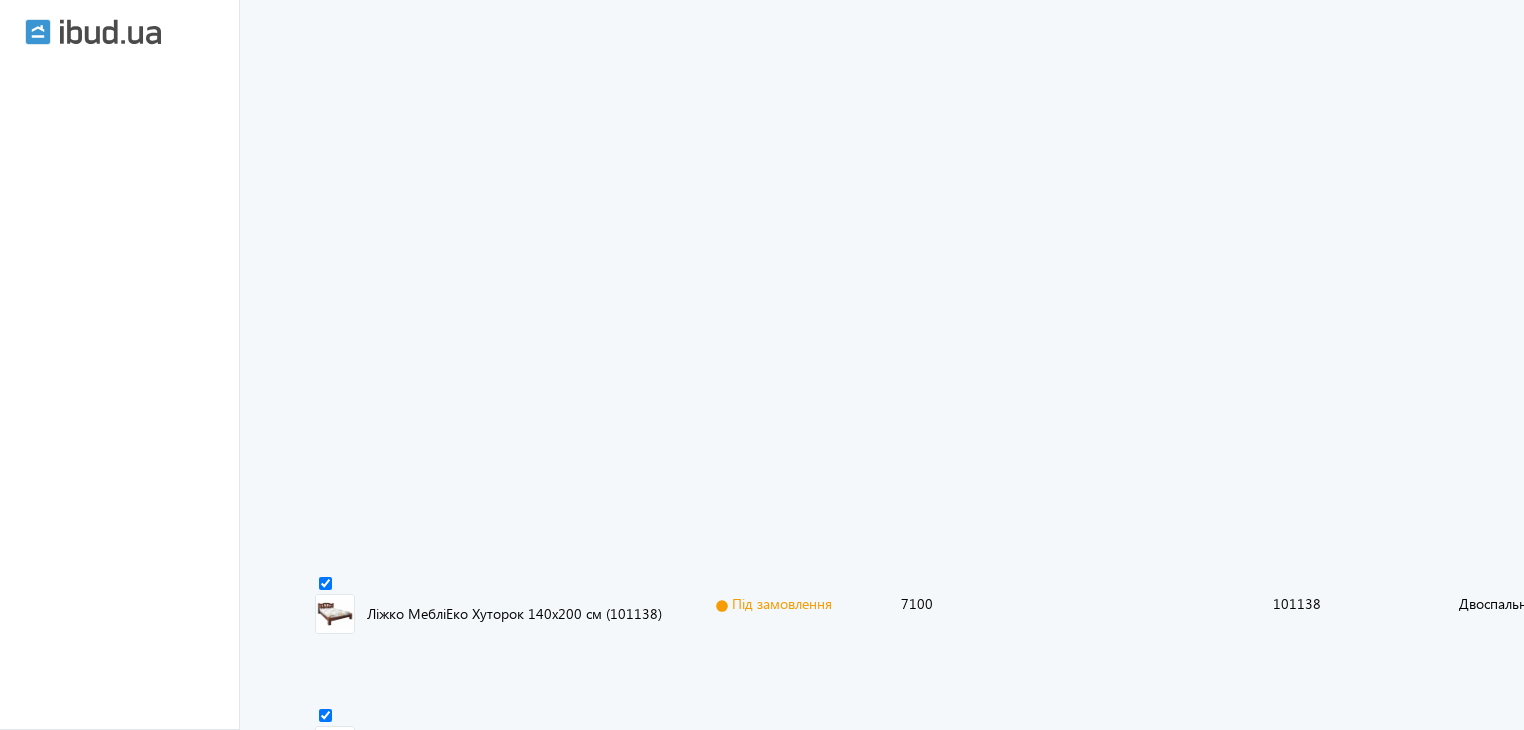 click on "2" at bounding box center (244, 8639) 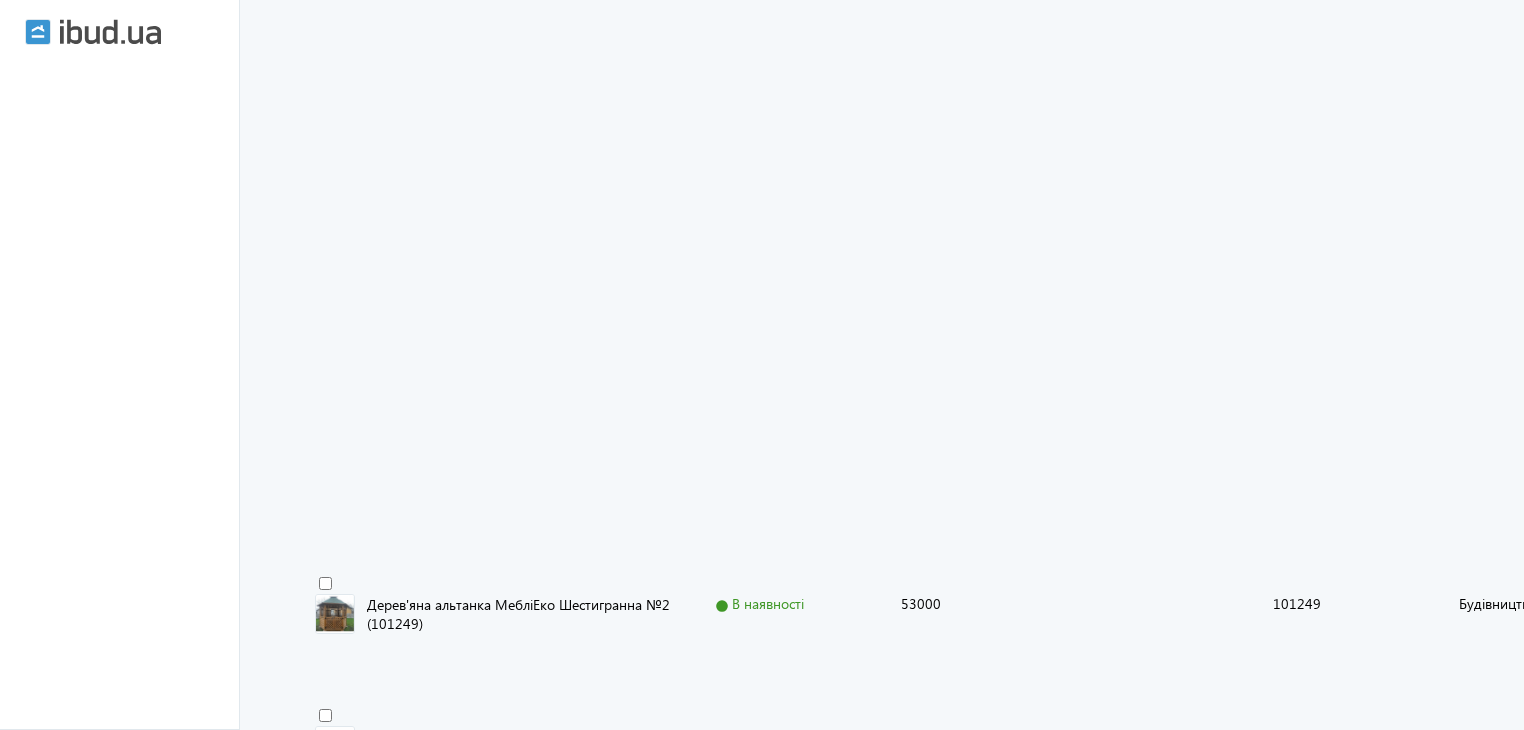 scroll, scrollTop: 0, scrollLeft: 0, axis: both 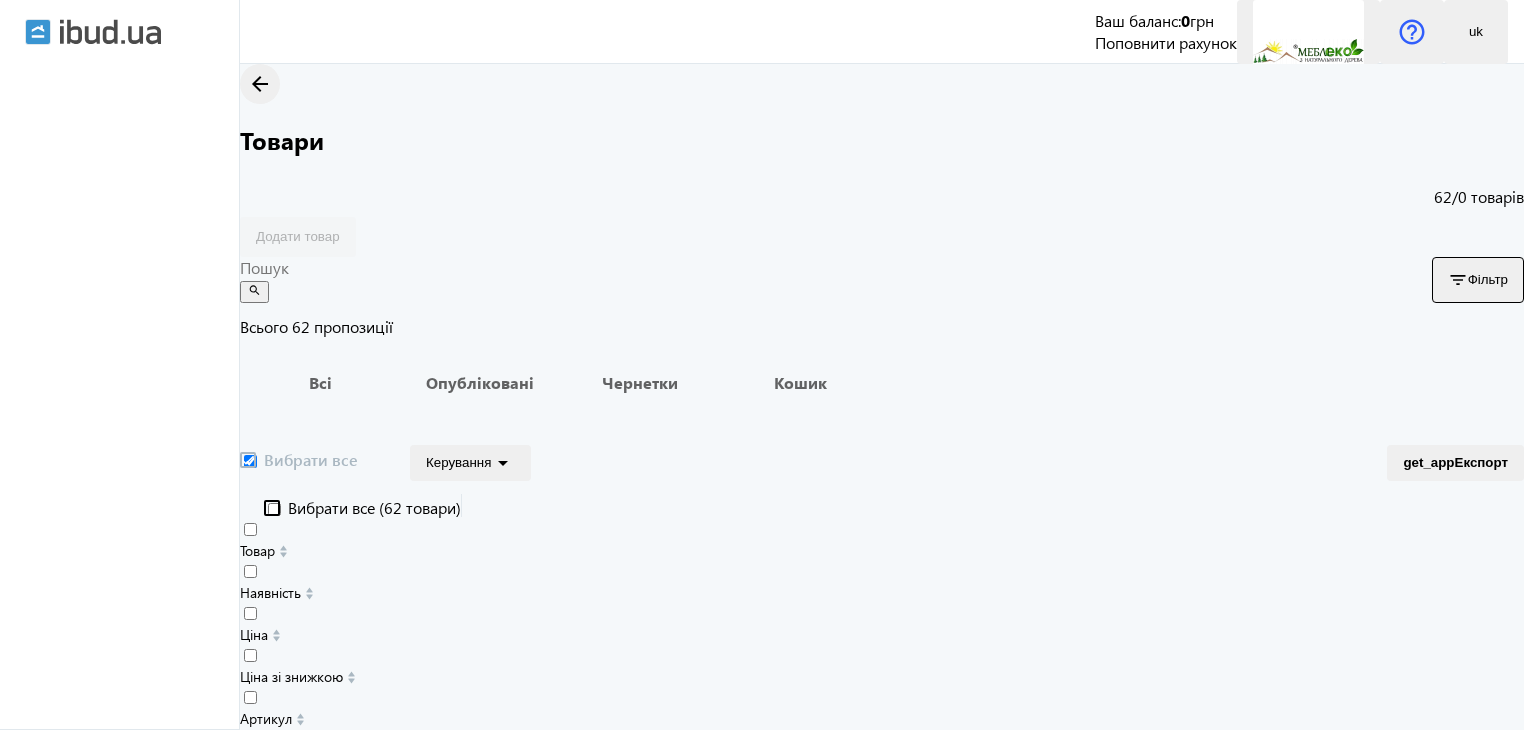 click on "Вибрати все" at bounding box center [299, 459] 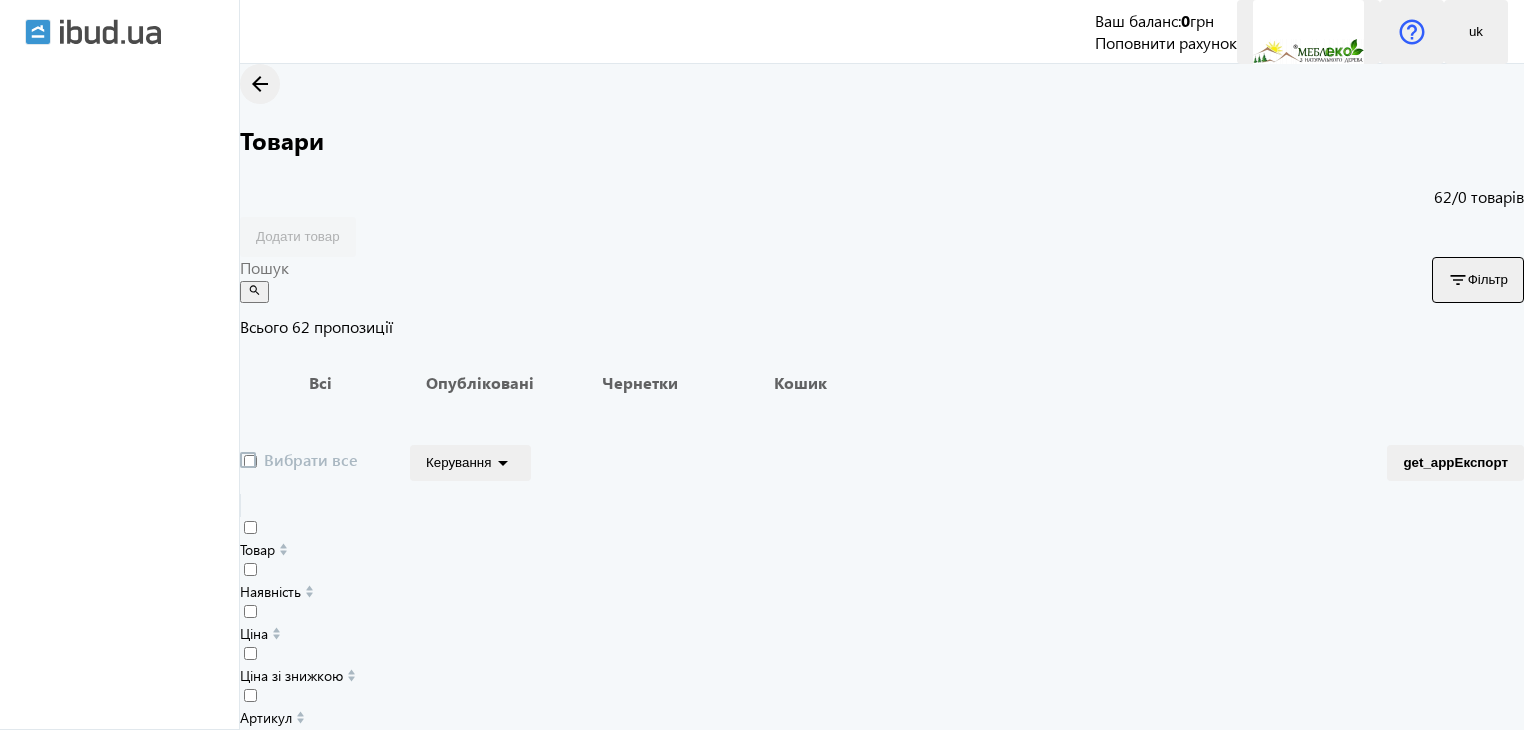 click on "Вибрати все" at bounding box center (299, 460) 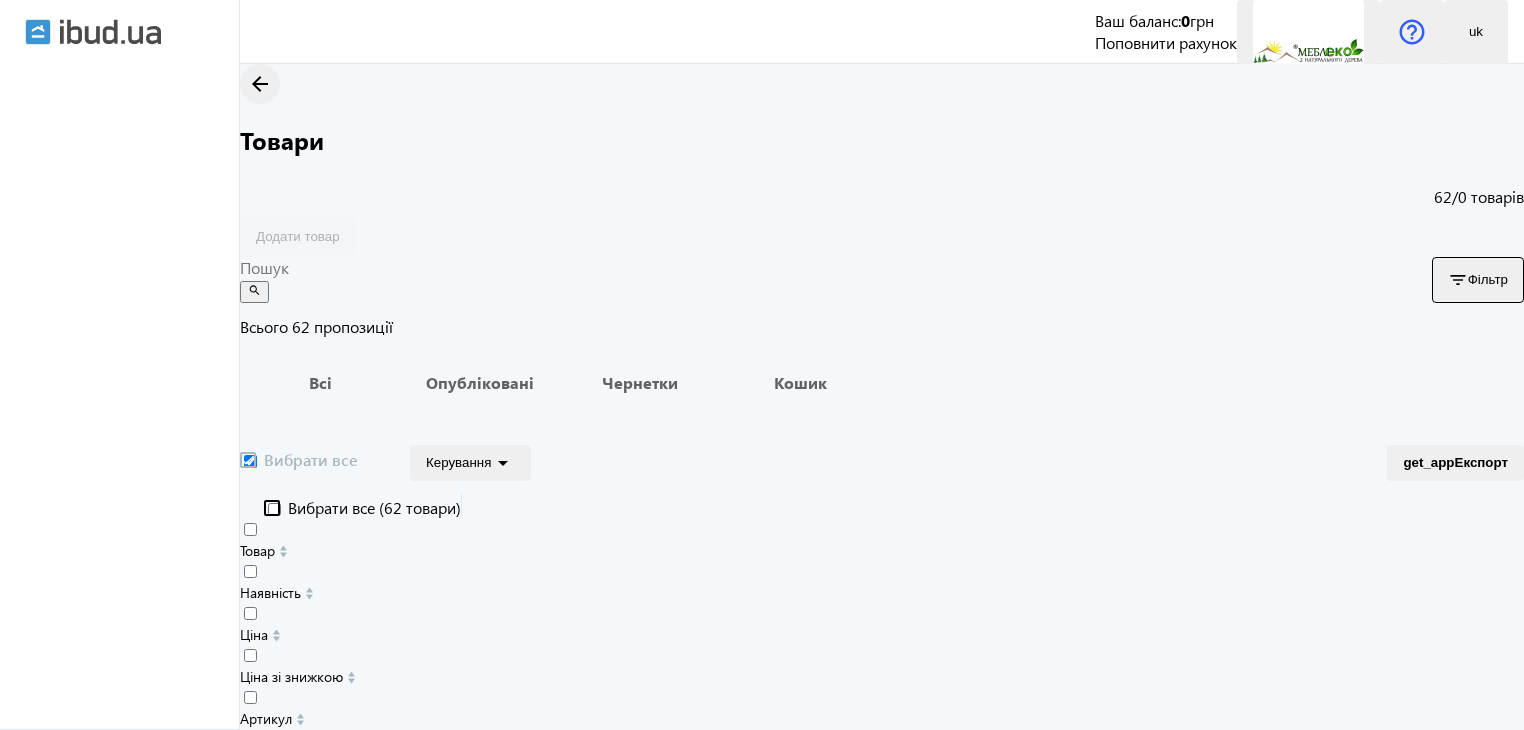 click on "Керування  arrow_drop_down" at bounding box center [470, 462] 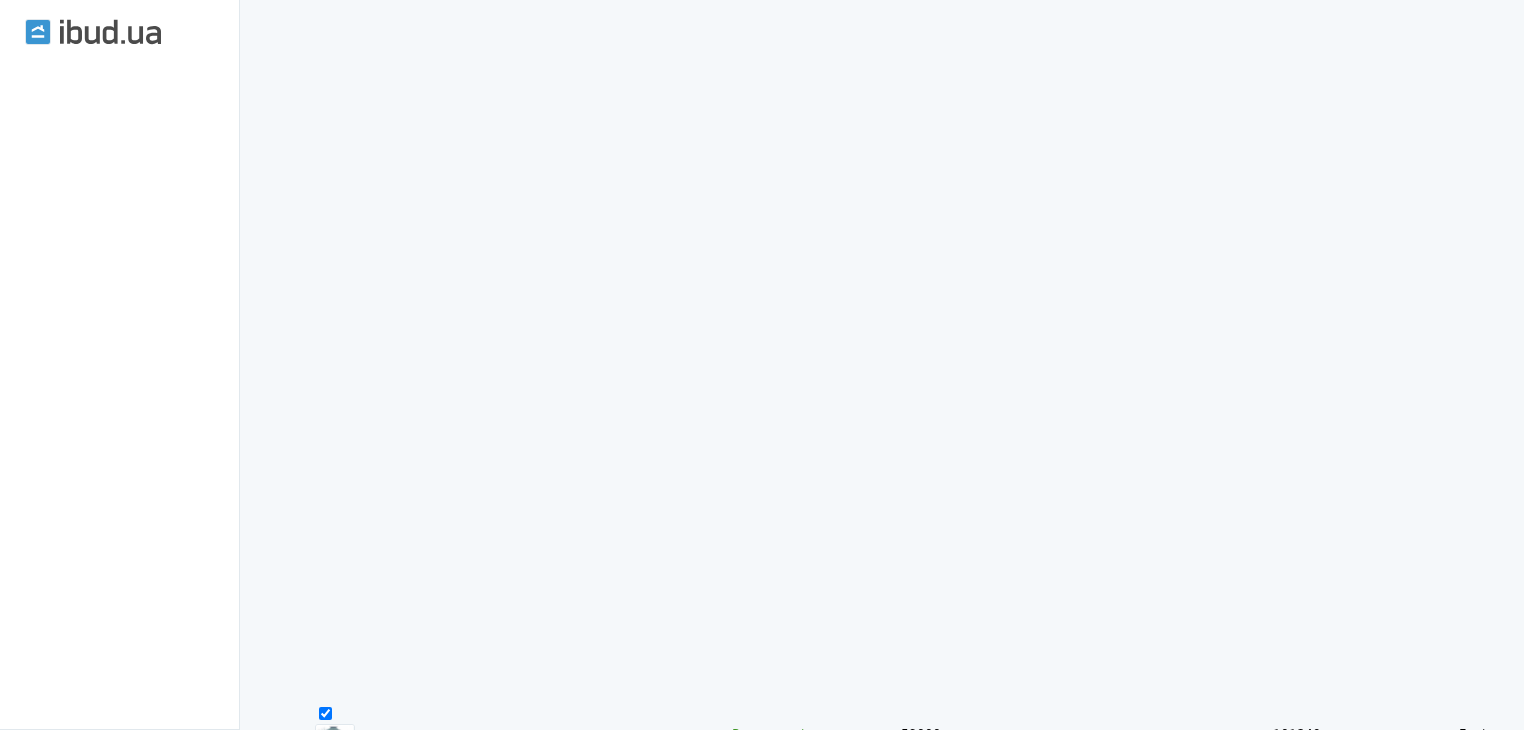 scroll, scrollTop: 1985, scrollLeft: 0, axis: vertical 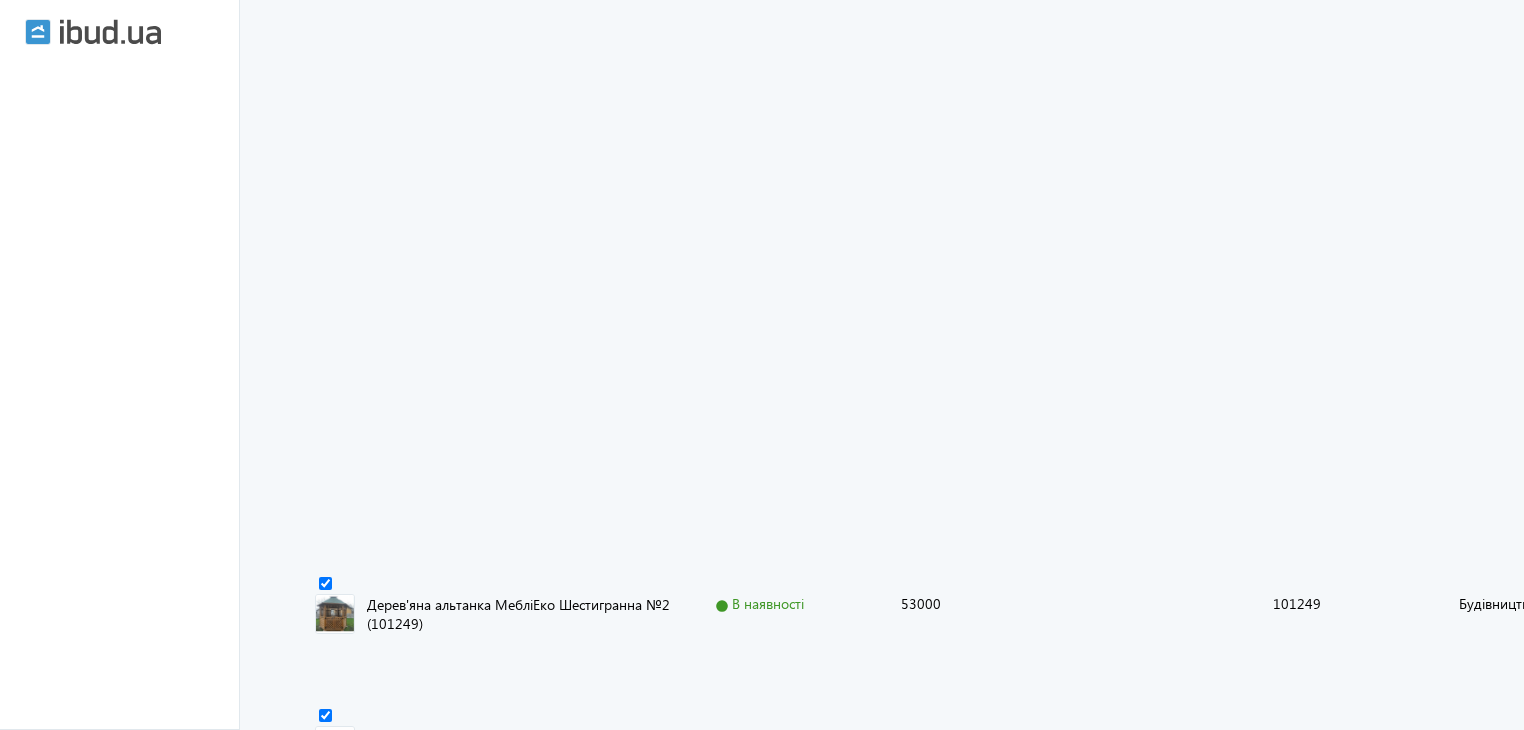 click on "3" at bounding box center (244, 8617) 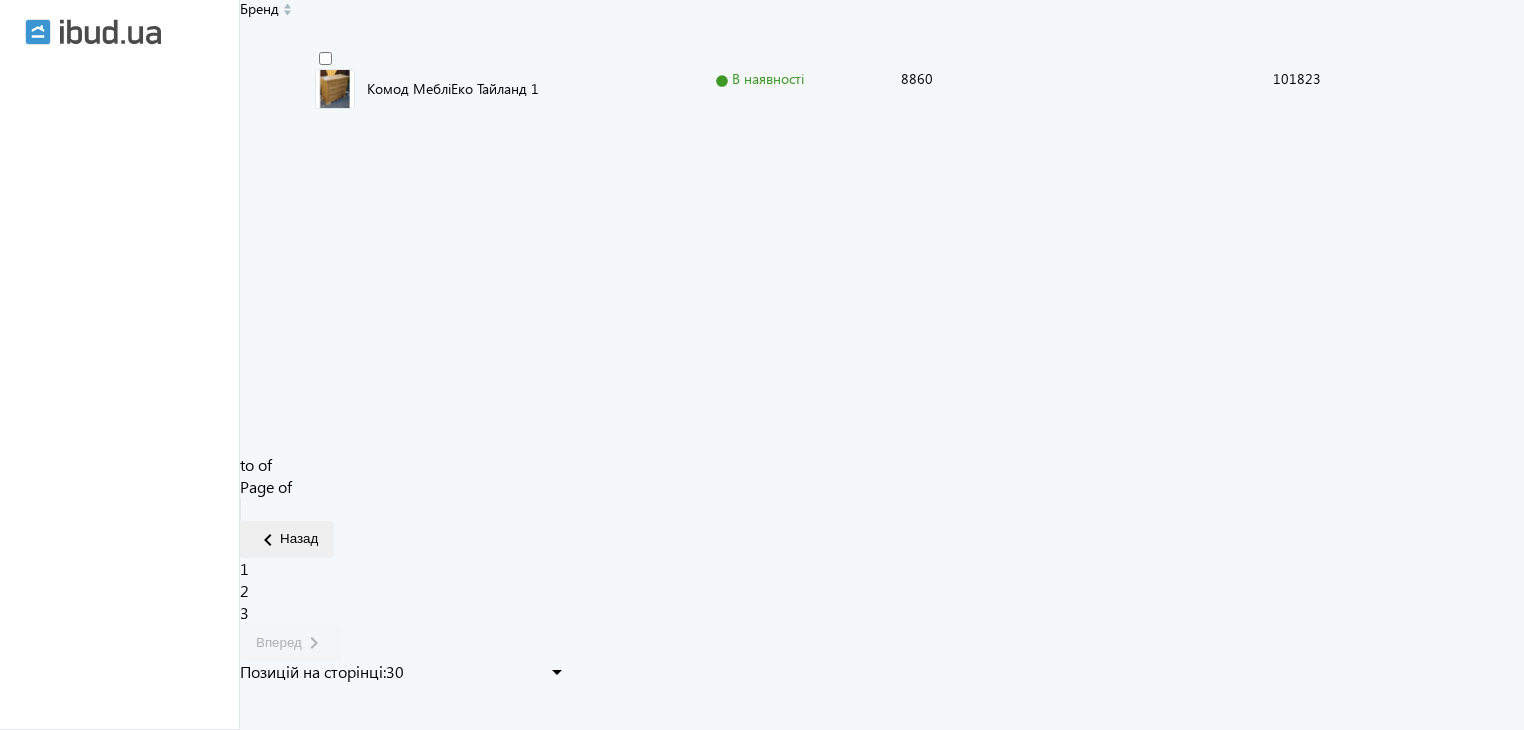 scroll, scrollTop: 0, scrollLeft: 0, axis: both 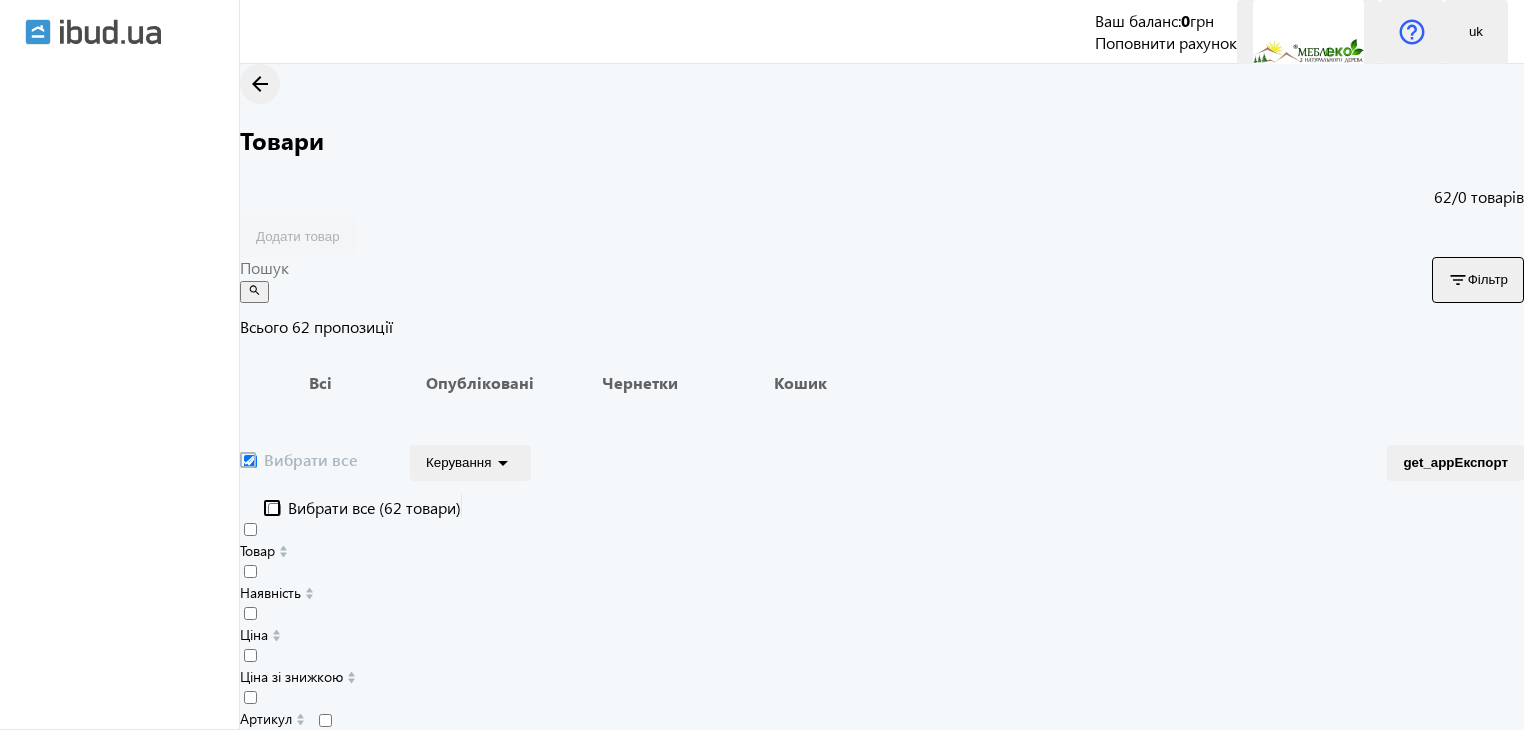 click at bounding box center (248, 460) 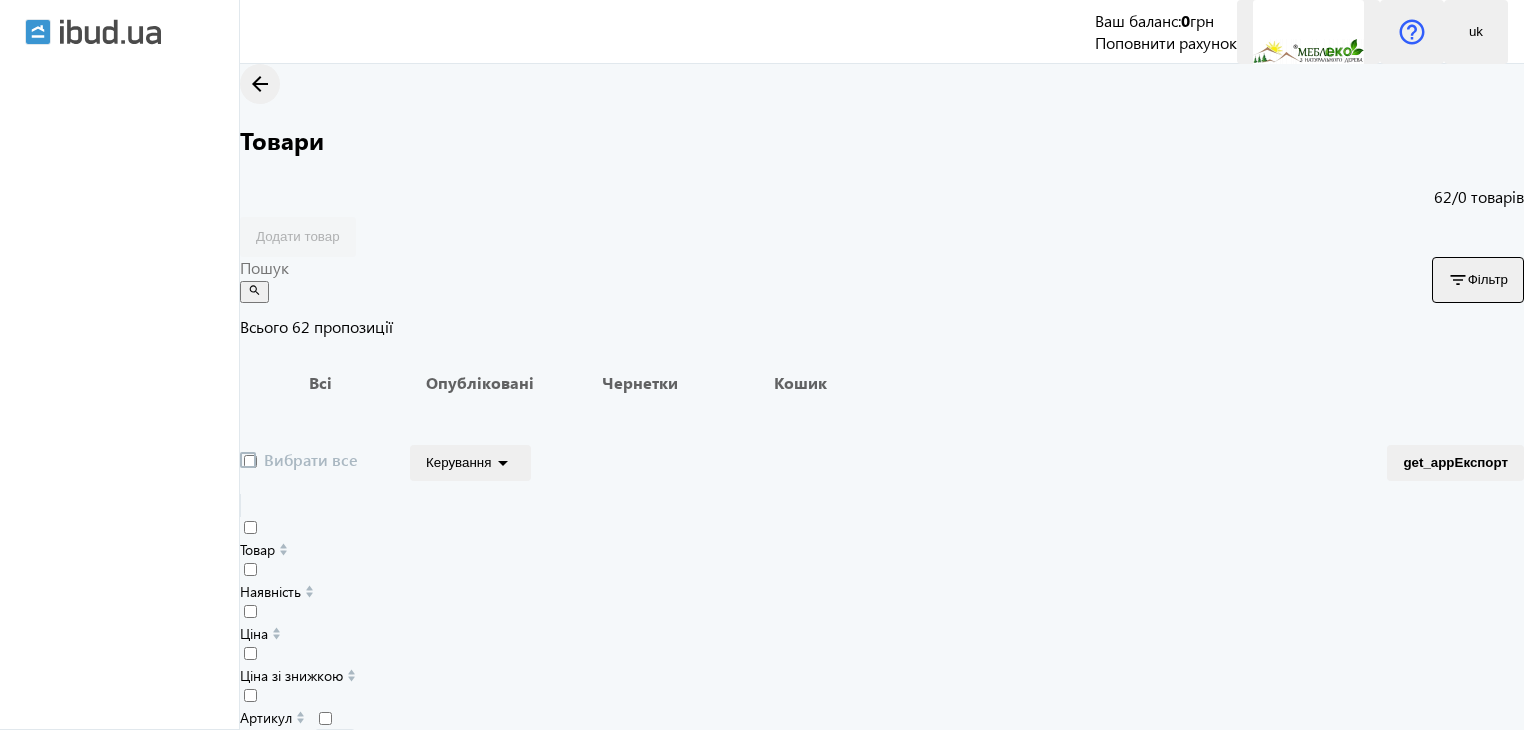 click at bounding box center [248, 460] 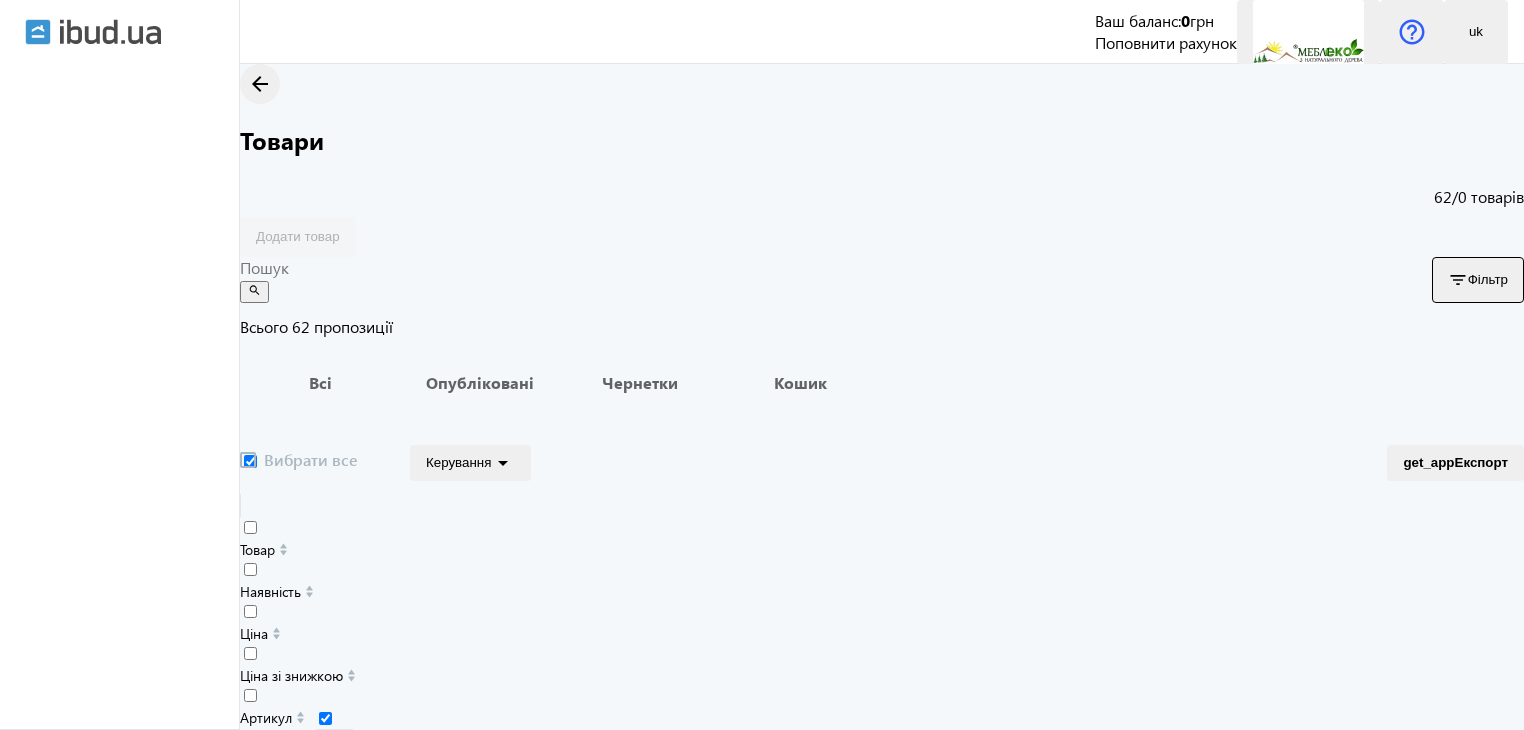 checkbox on "true" 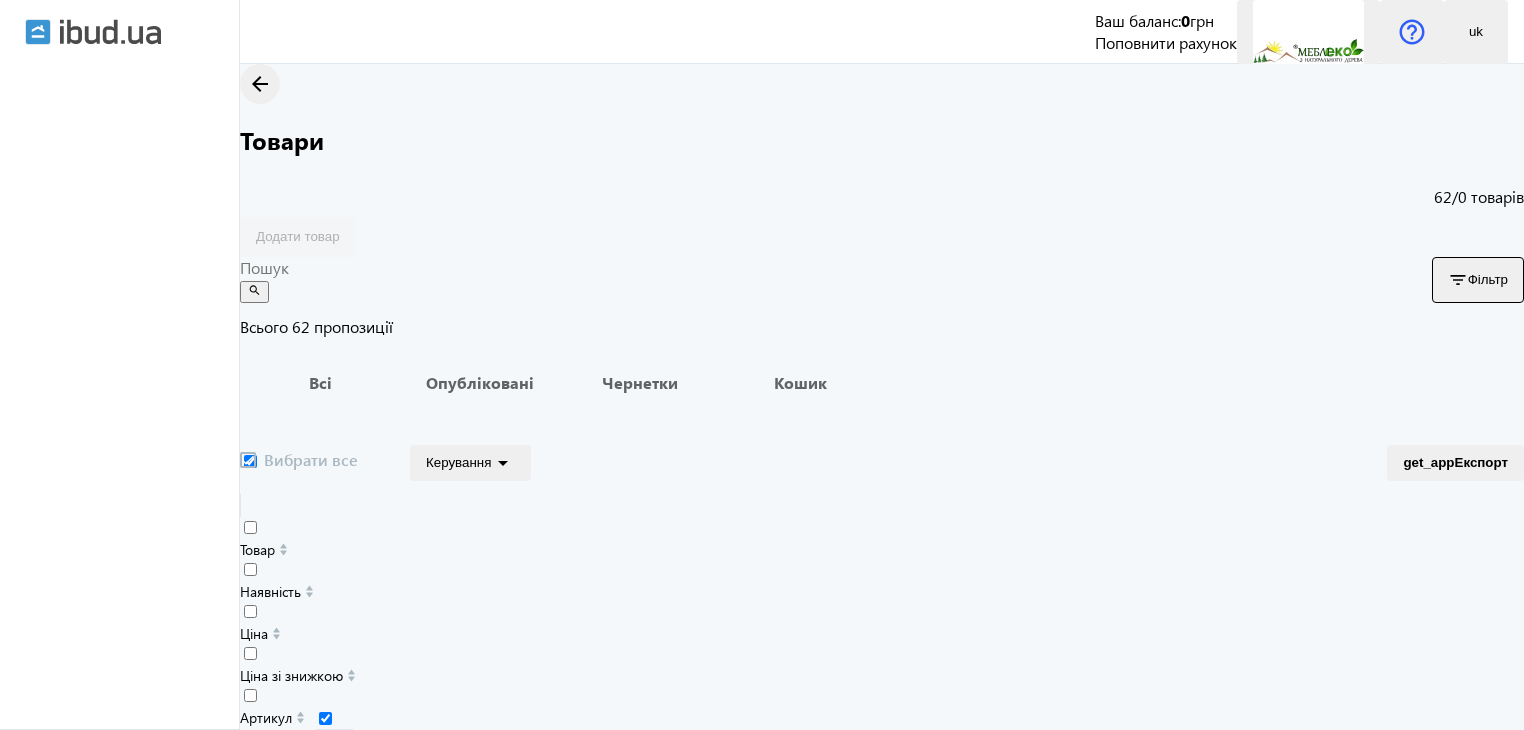 click on "Керування  arrow_drop_down" at bounding box center [470, 462] 